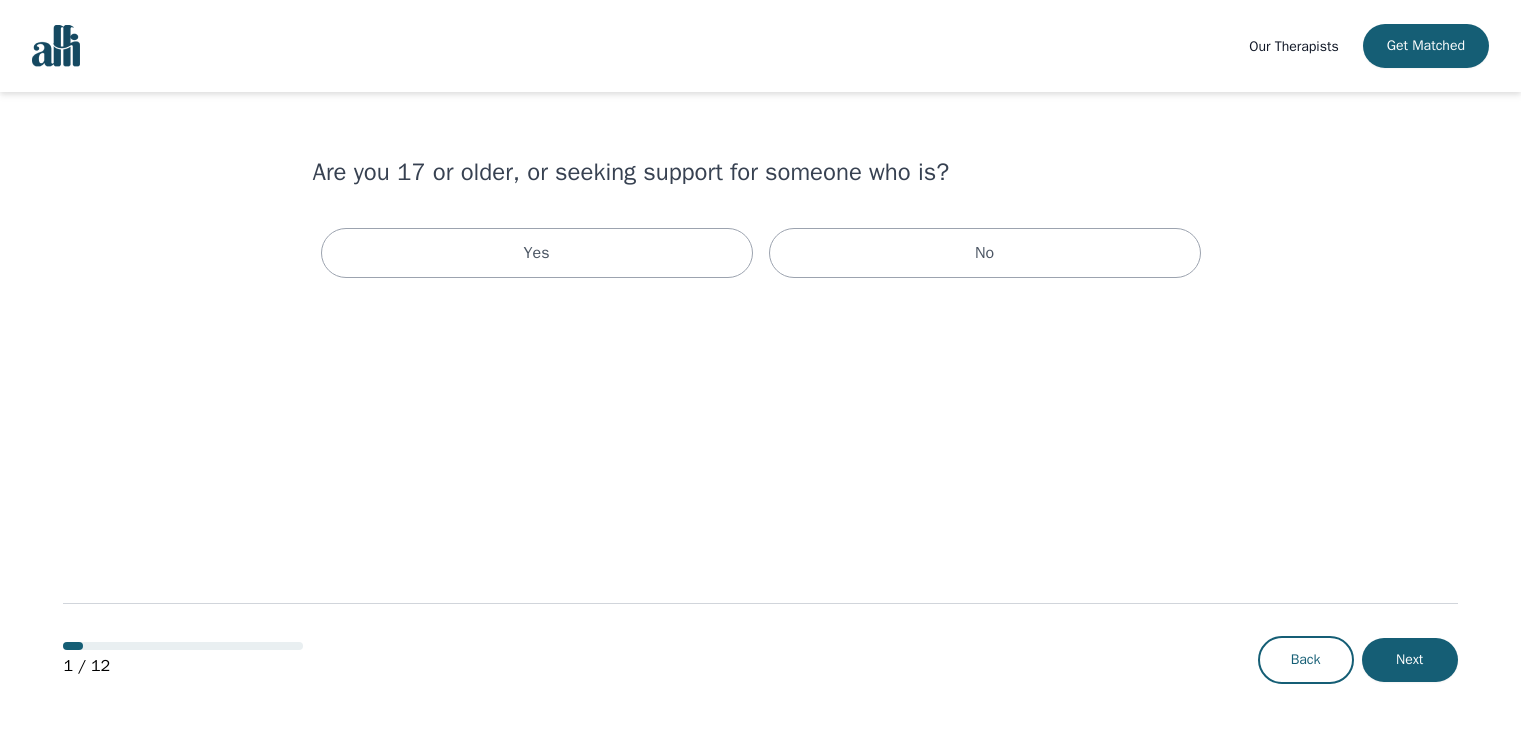 scroll, scrollTop: 0, scrollLeft: 0, axis: both 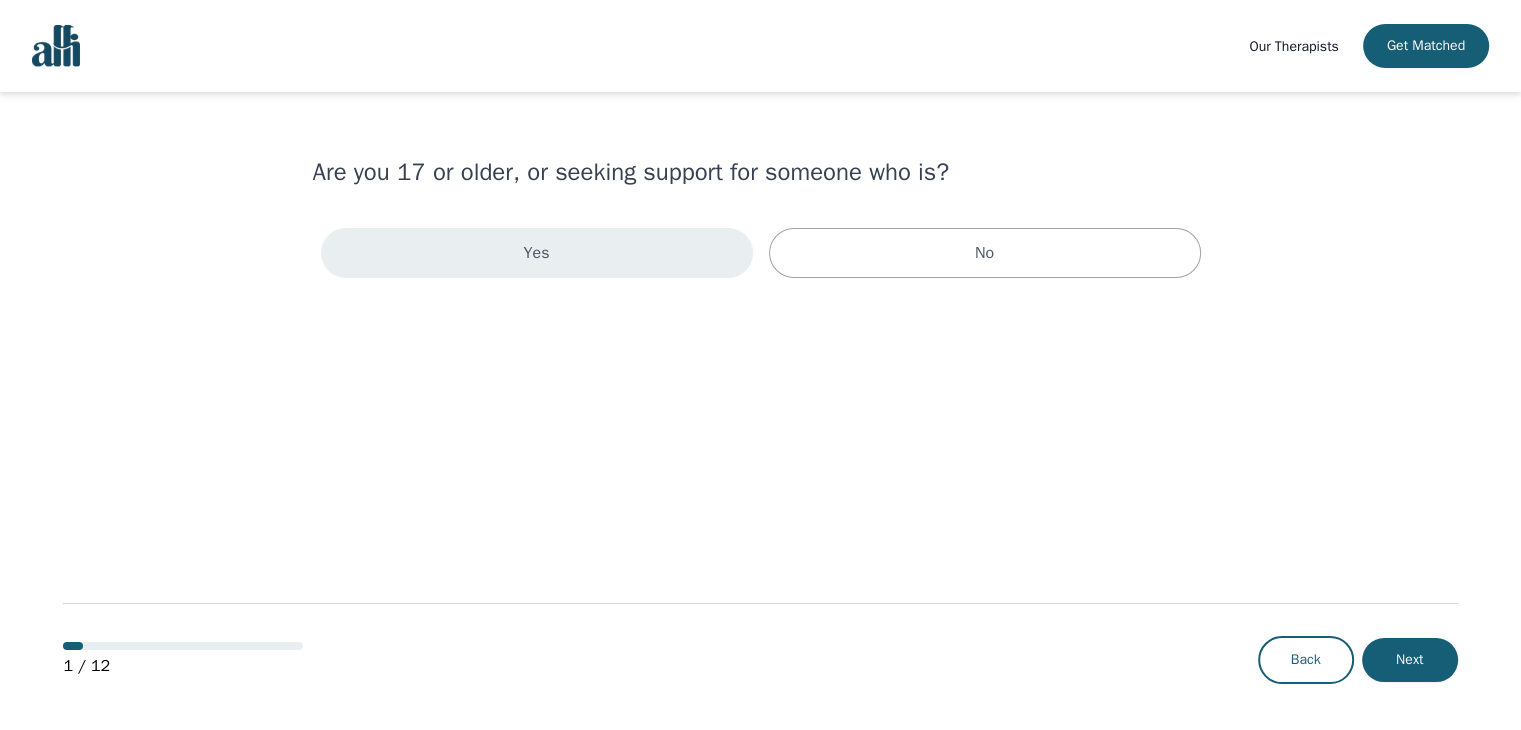 click on "Yes" at bounding box center (537, 253) 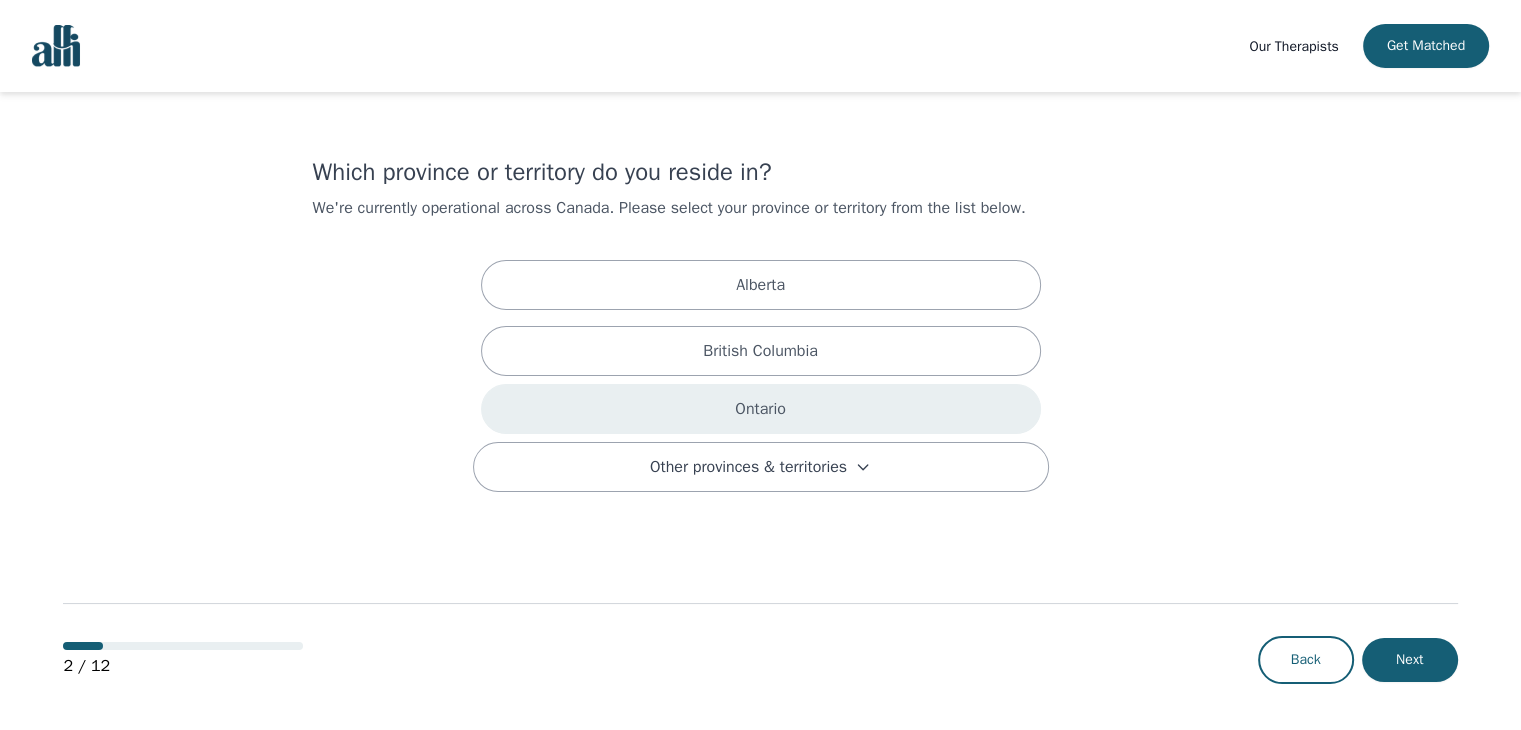 click on "Ontario" at bounding box center [761, 409] 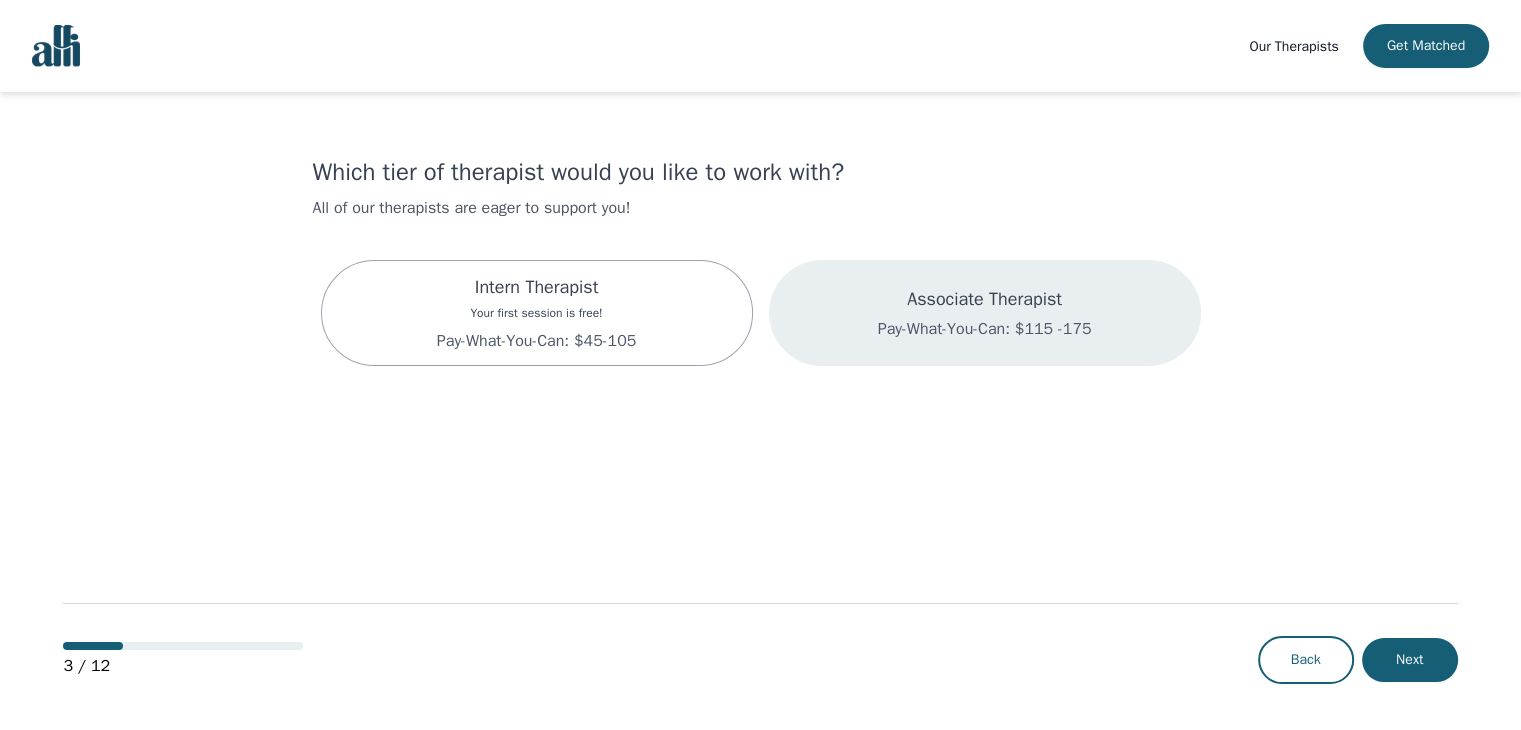 click on "Associate Therapist Pay-What-You-Can: $115 -175" at bounding box center [985, 313] 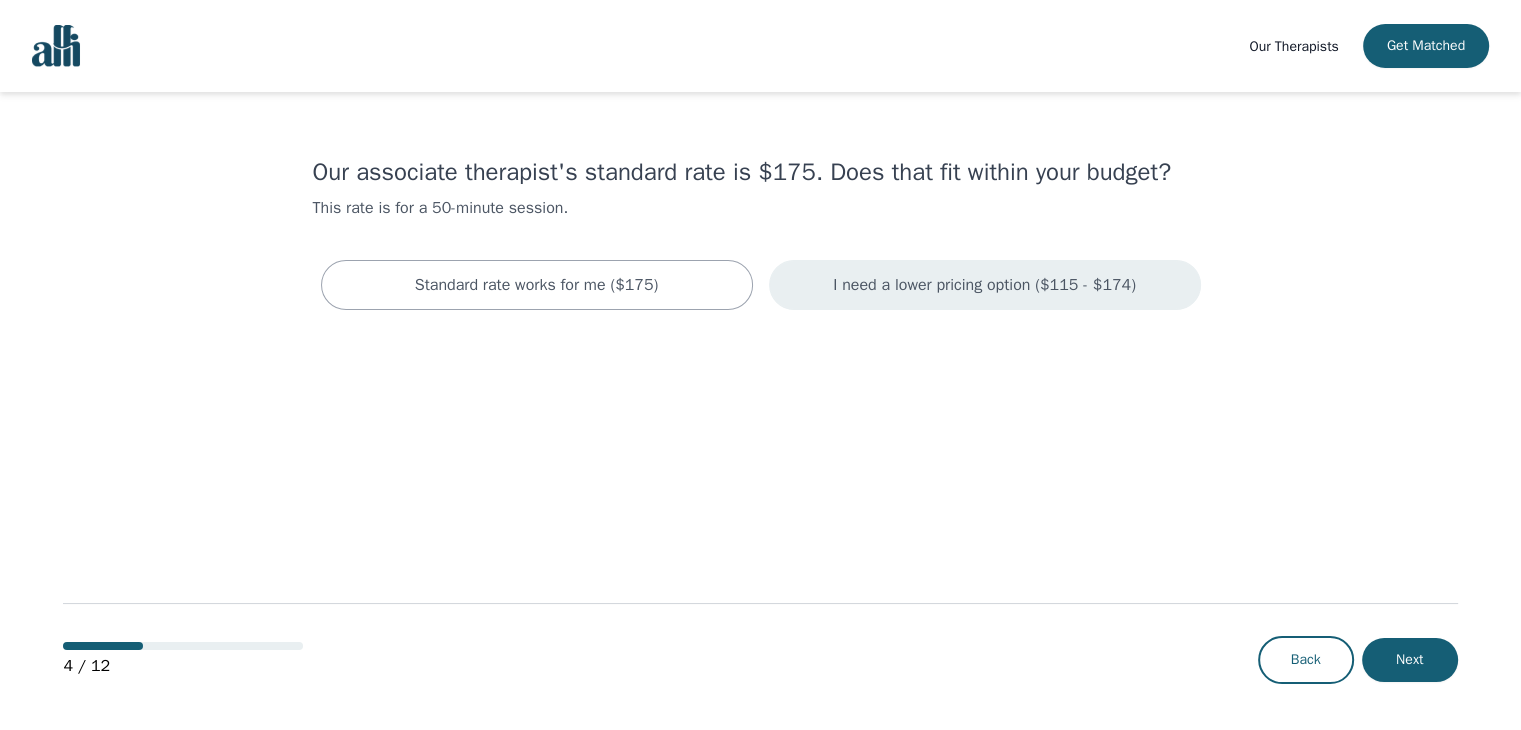 click on "I need a lower pricing option ($115 - $174)" at bounding box center [984, 285] 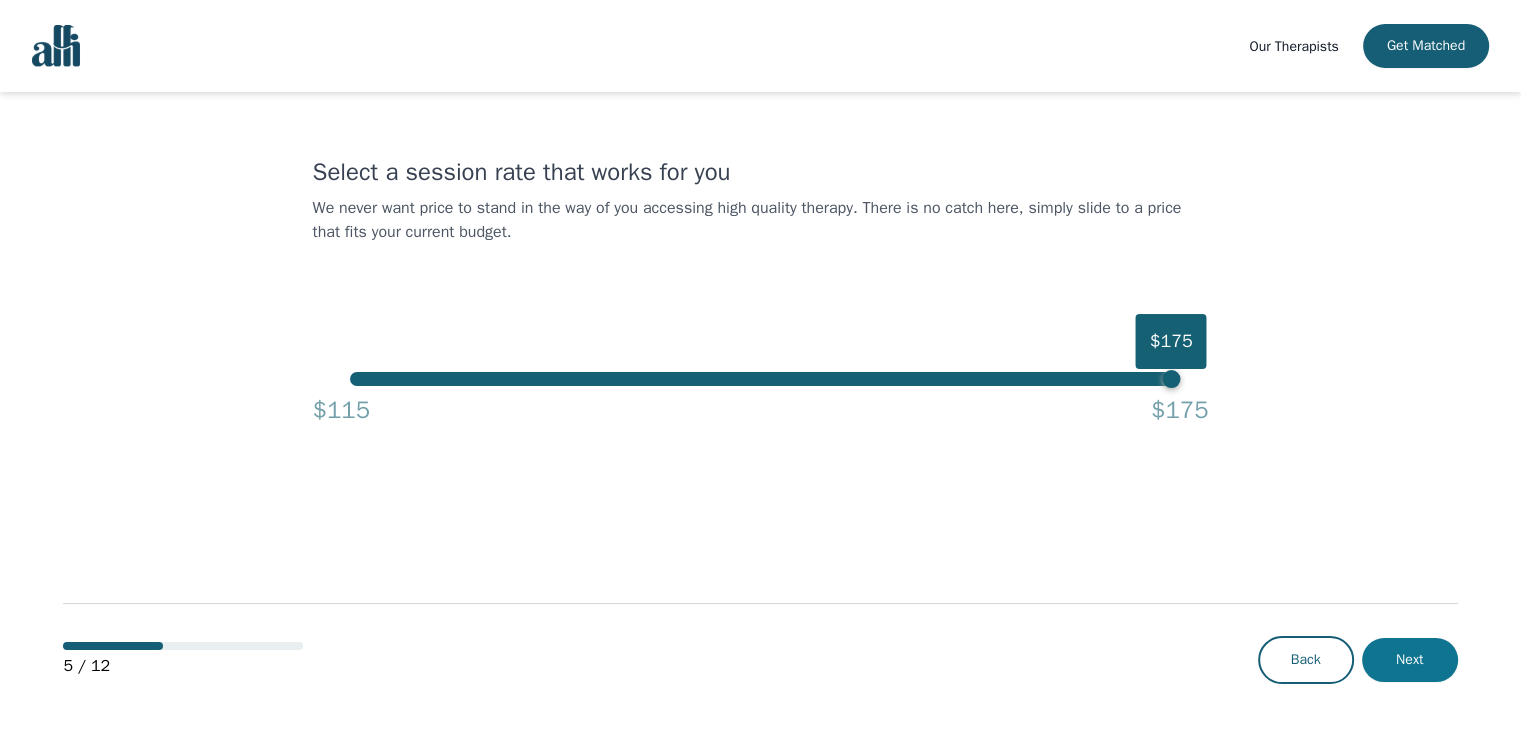 click on "Next" at bounding box center [1410, 660] 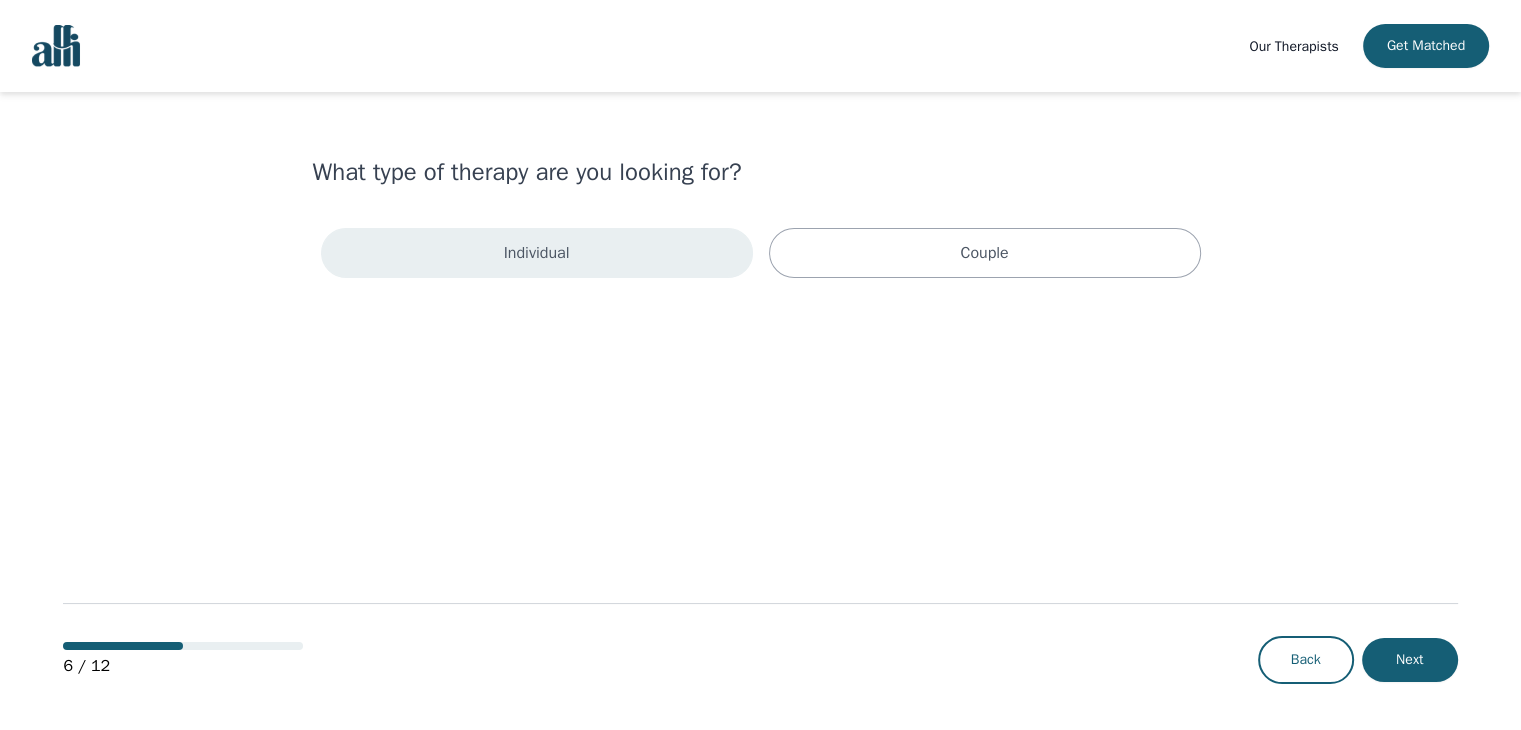 click on "Individual" at bounding box center [537, 253] 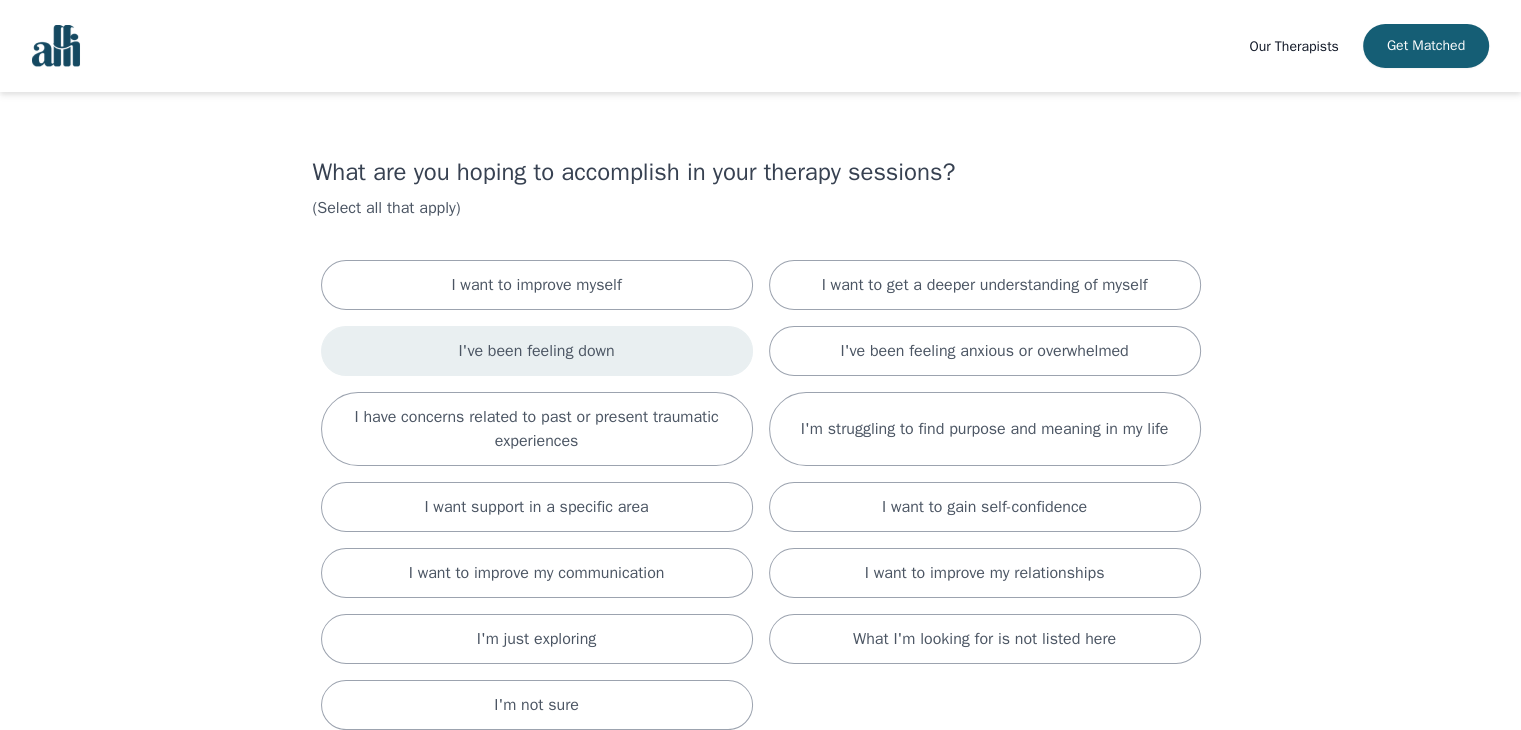 click on "I've been feeling down" at bounding box center [536, 351] 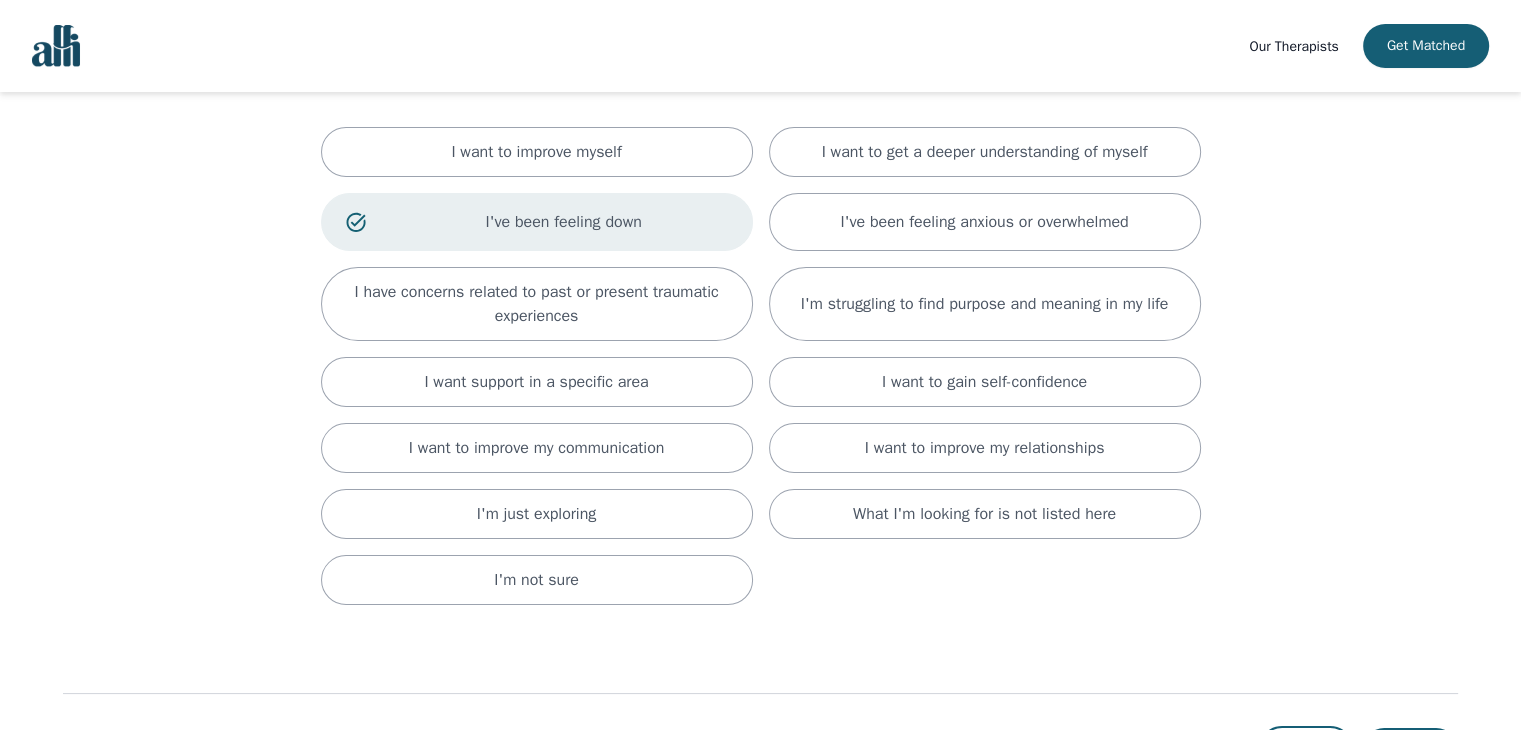 scroll, scrollTop: 221, scrollLeft: 0, axis: vertical 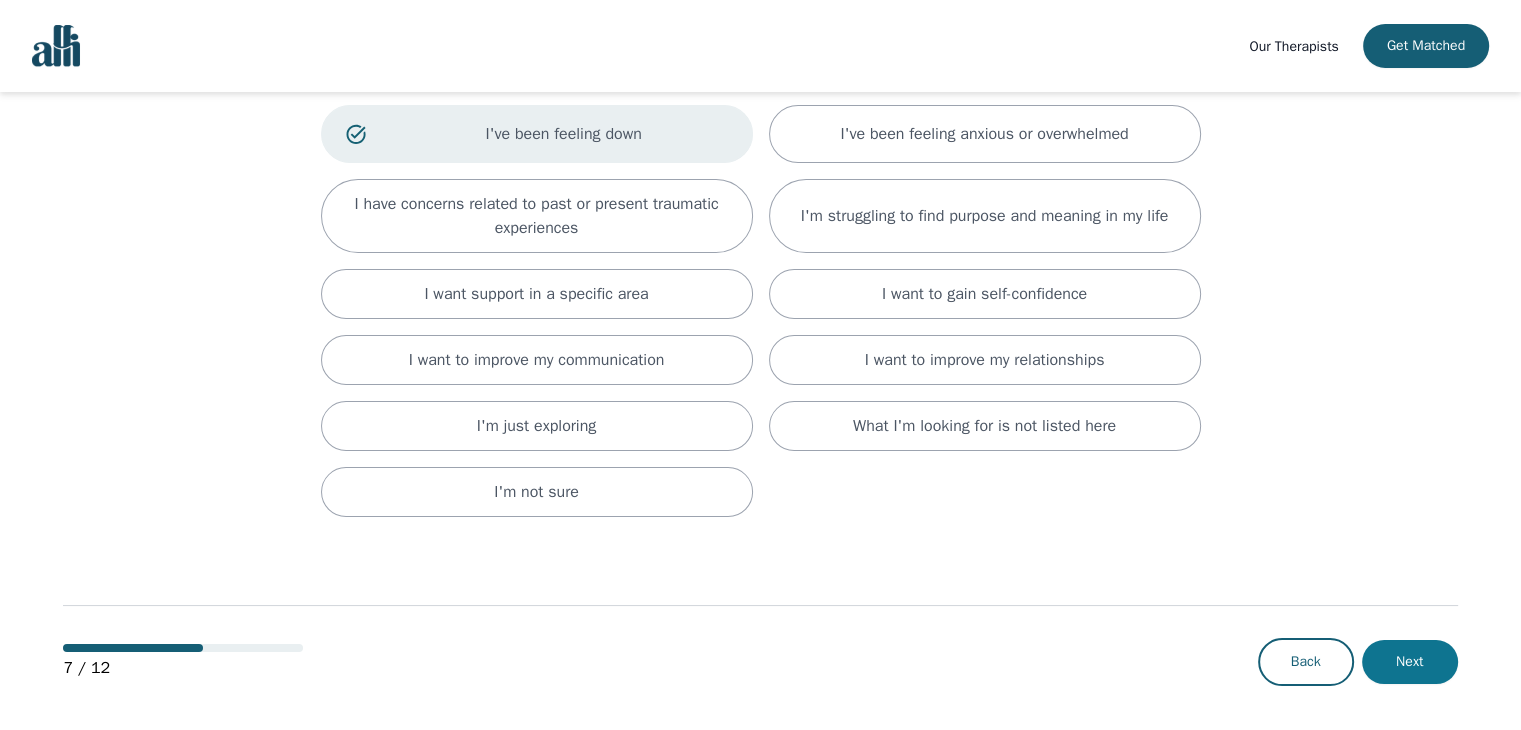 click on "Next" at bounding box center (1410, 662) 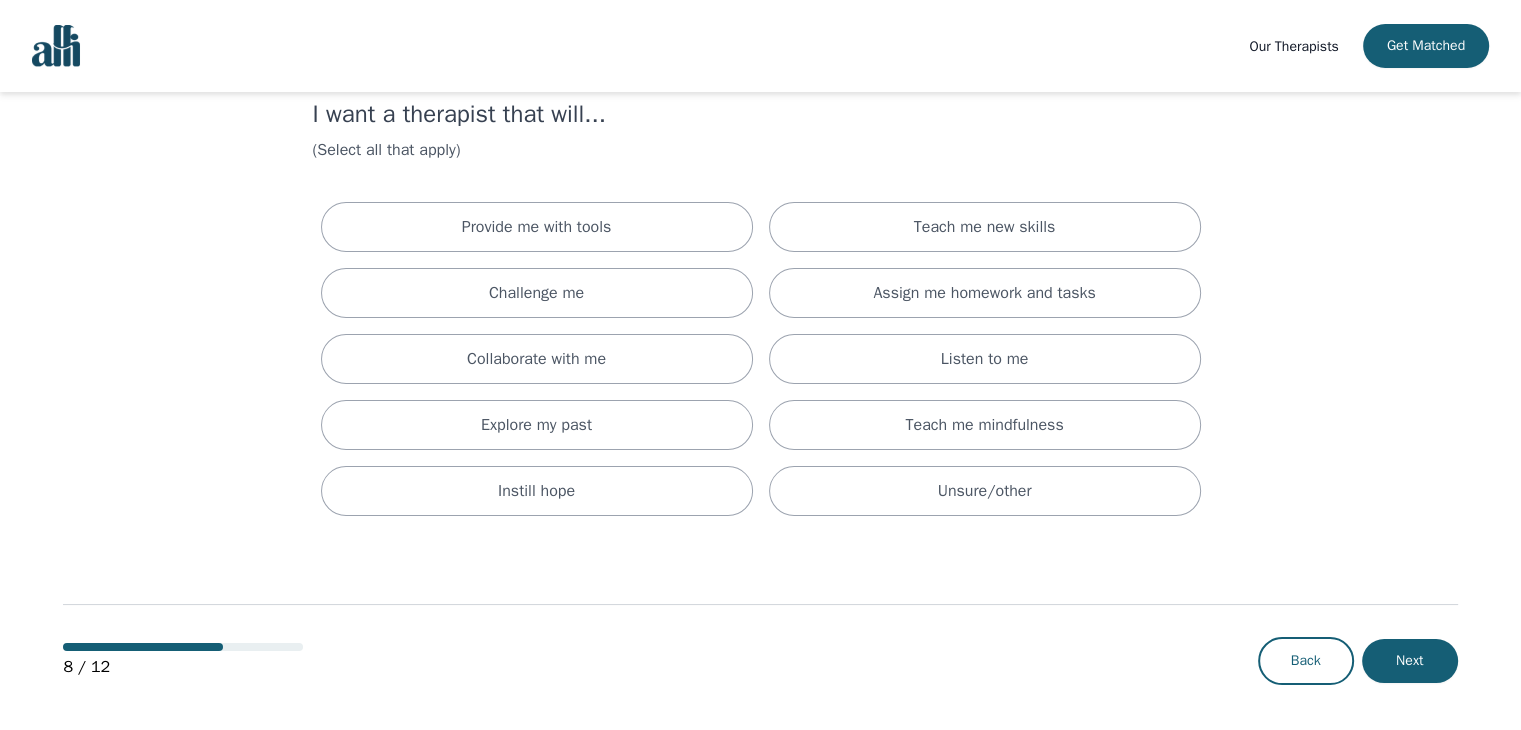 scroll, scrollTop: 0, scrollLeft: 0, axis: both 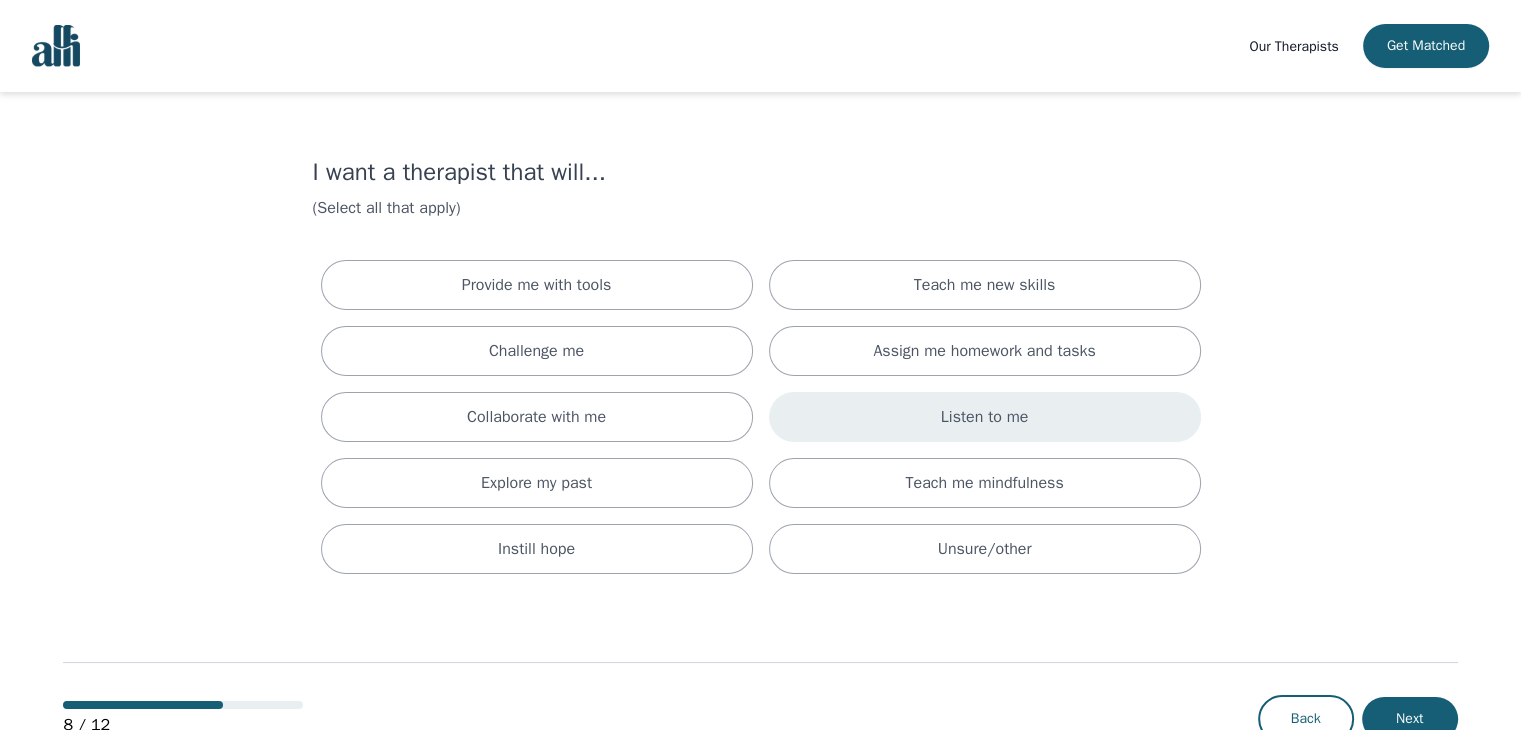 click on "Listen to me" at bounding box center [985, 417] 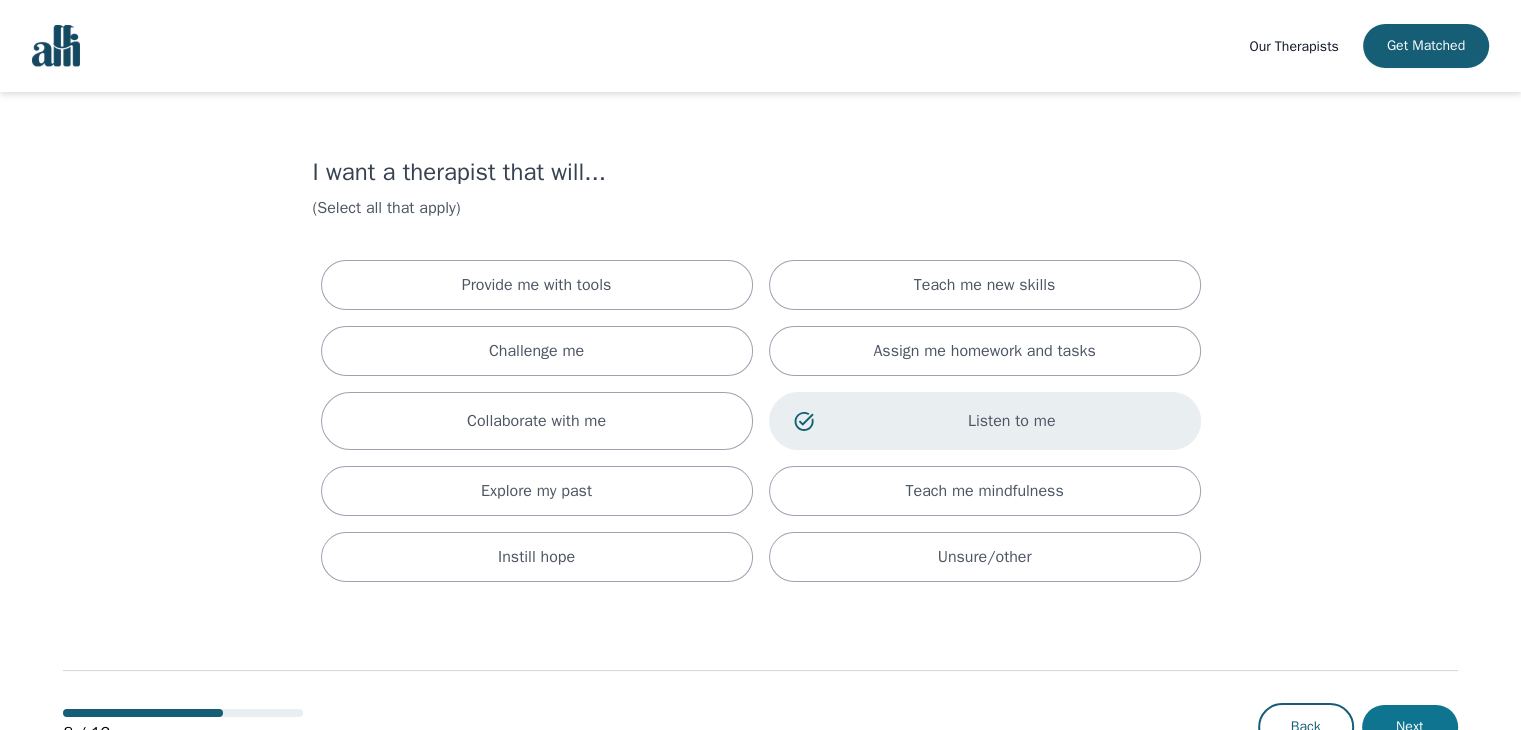 click on "Next" at bounding box center (1410, 727) 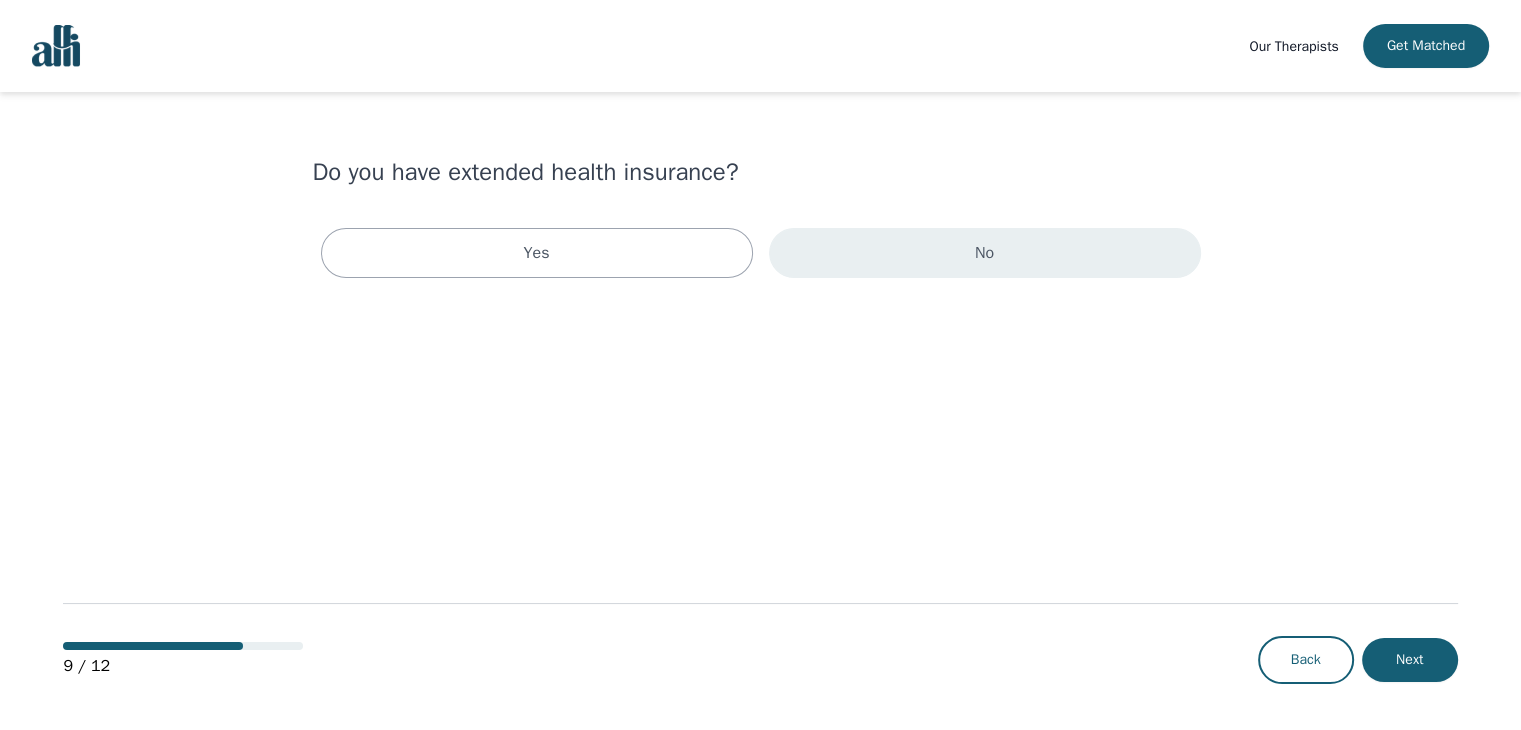 click on "No" at bounding box center [985, 253] 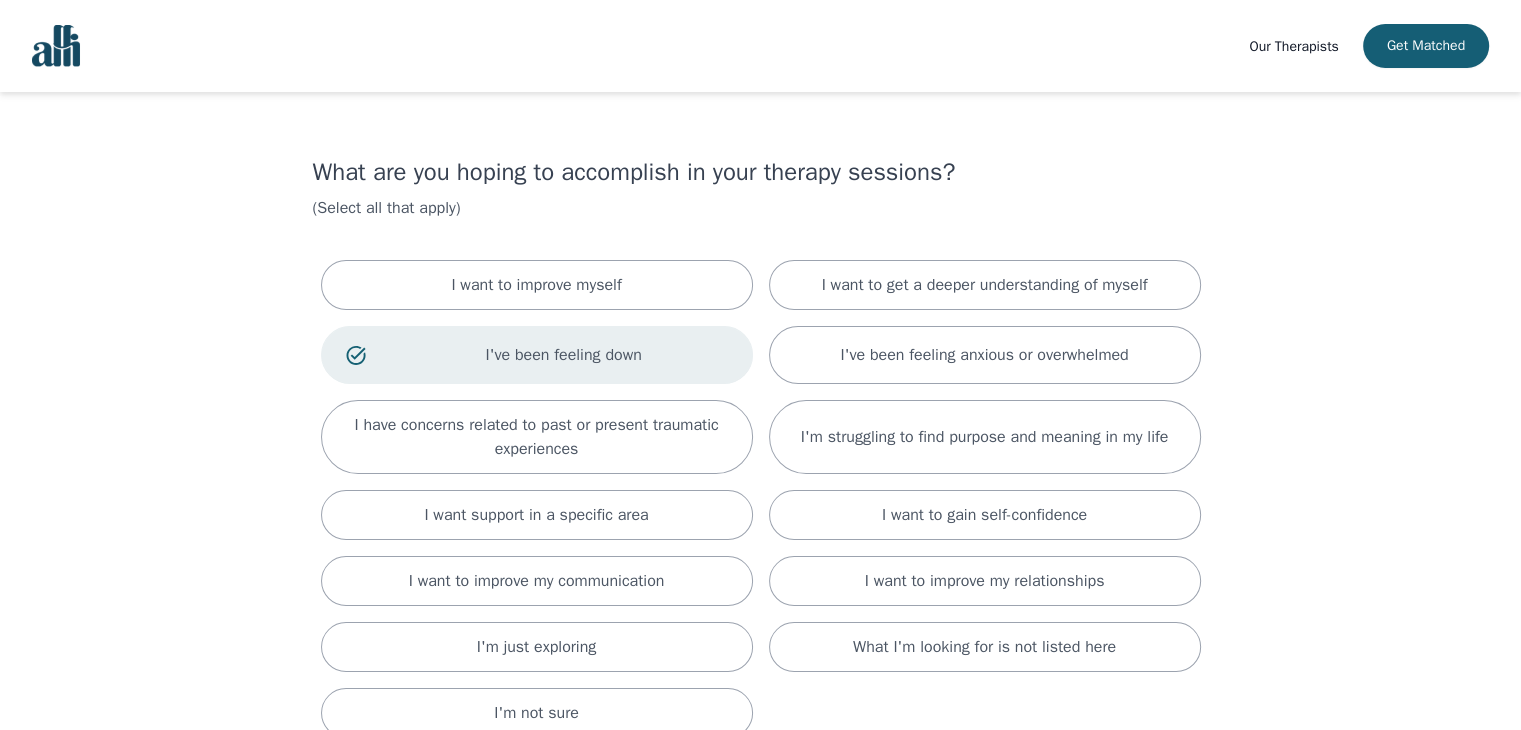 scroll, scrollTop: 66, scrollLeft: 0, axis: vertical 